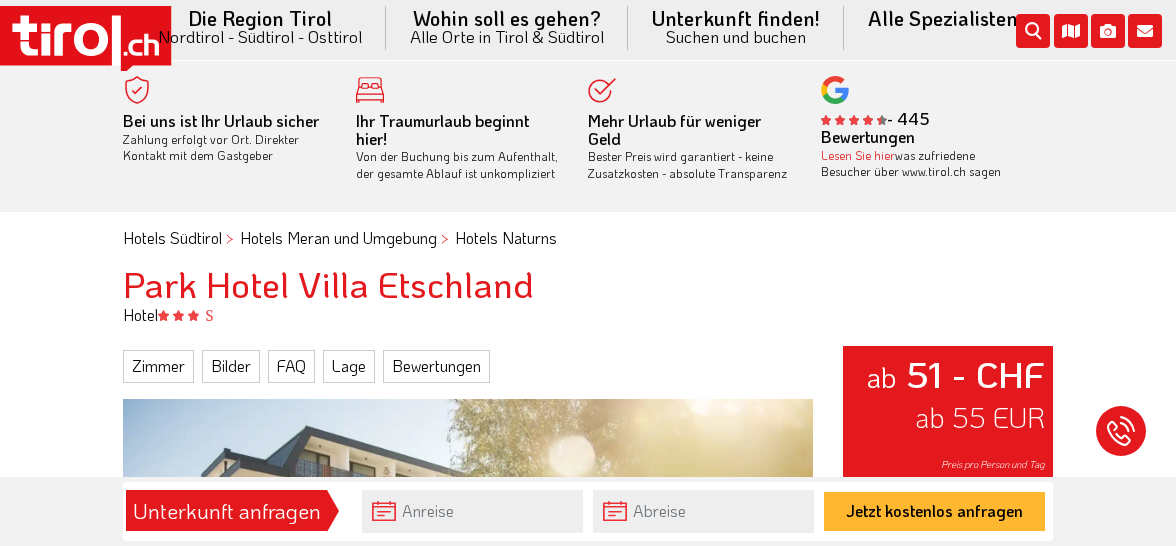 scroll, scrollTop: 0, scrollLeft: 0, axis: both 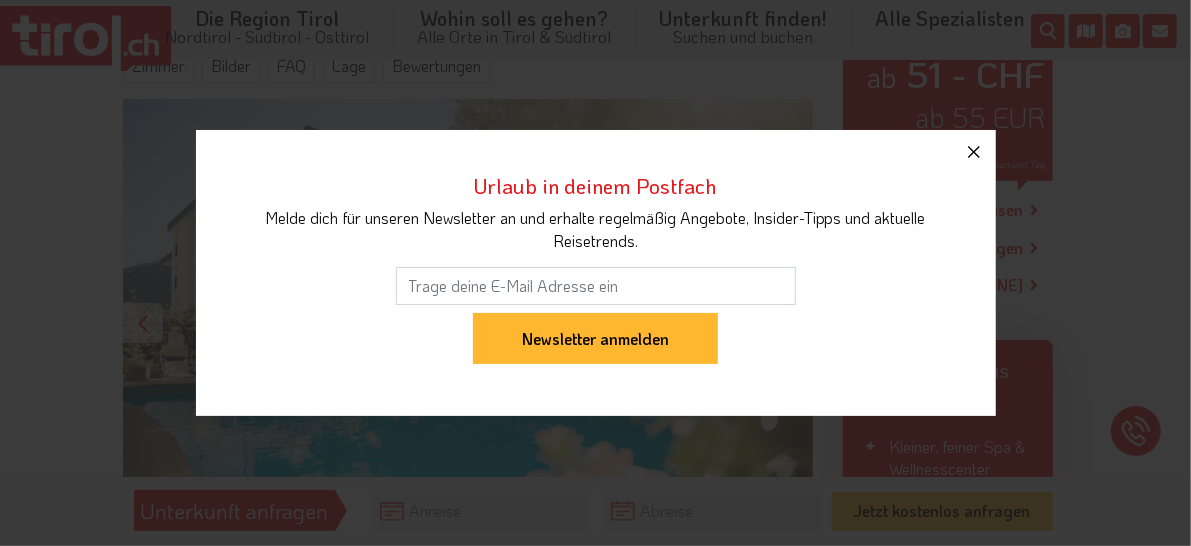 click 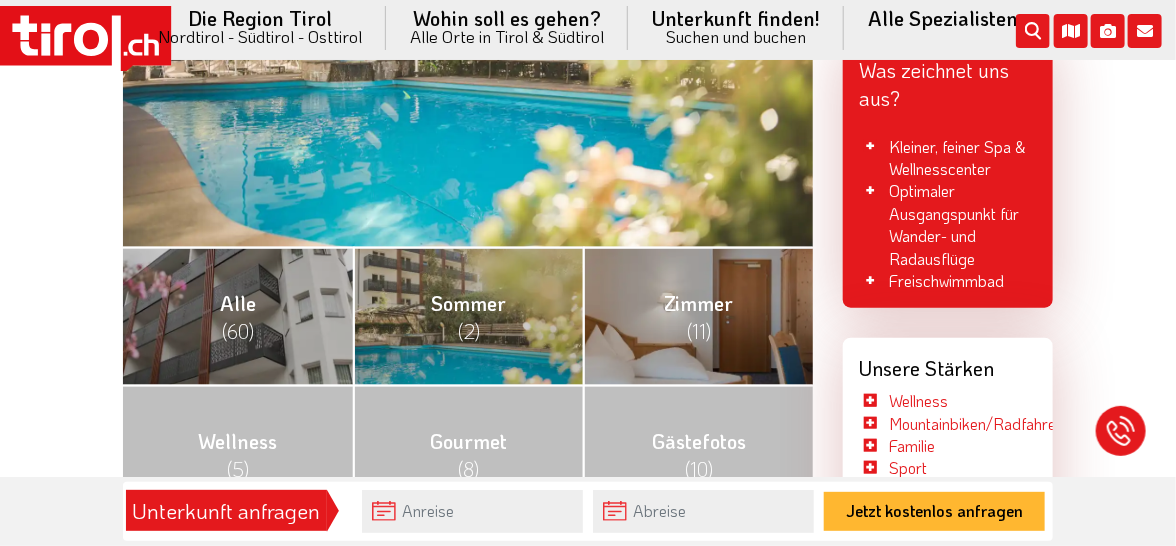 scroll, scrollTop: 700, scrollLeft: 0, axis: vertical 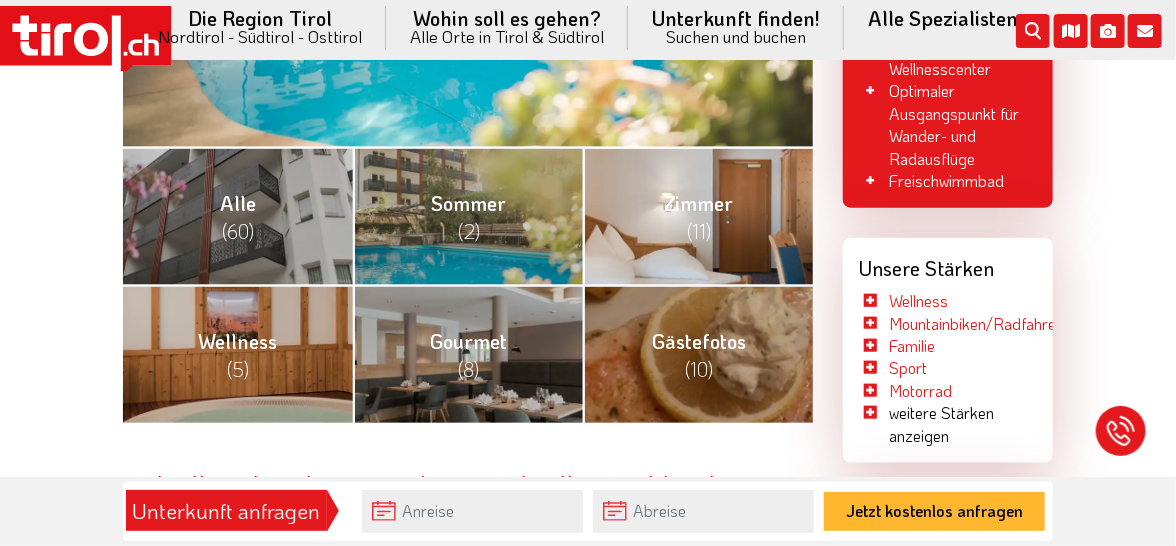 click on "Zimmer   (11)" at bounding box center [698, 216] 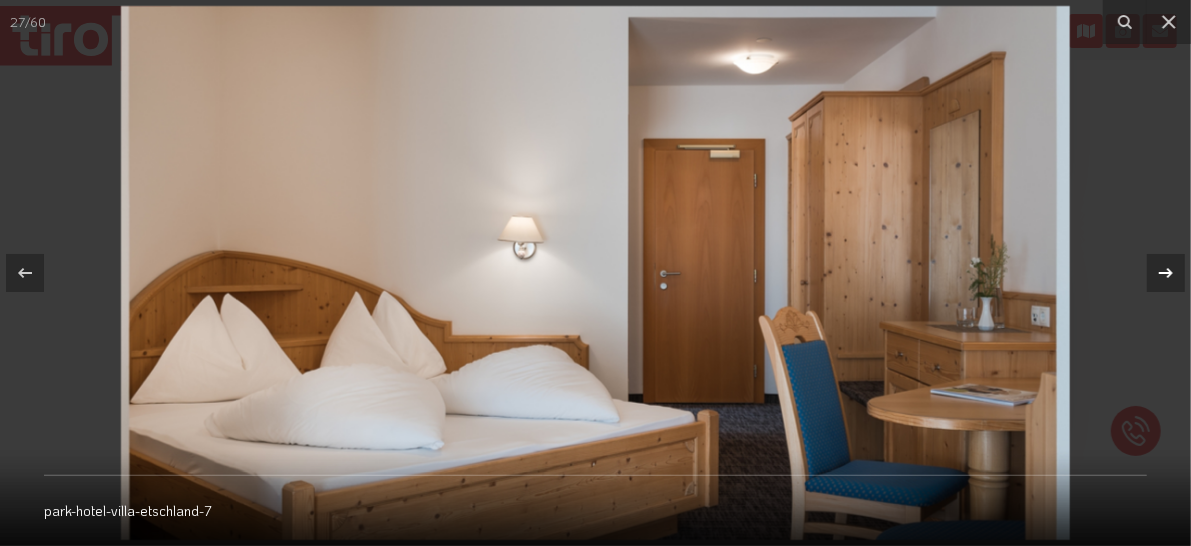 click 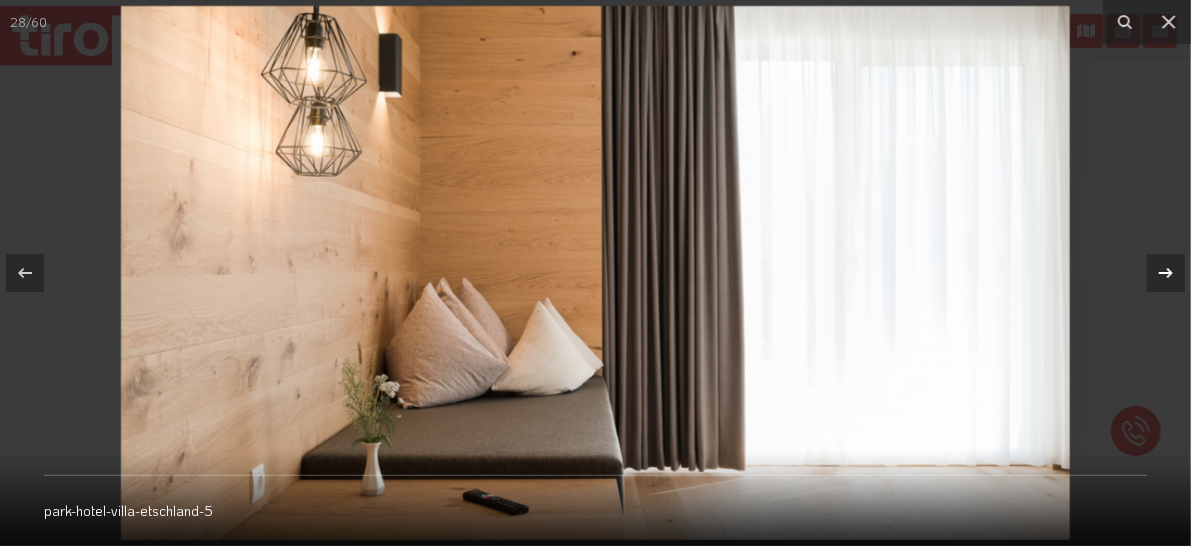 click 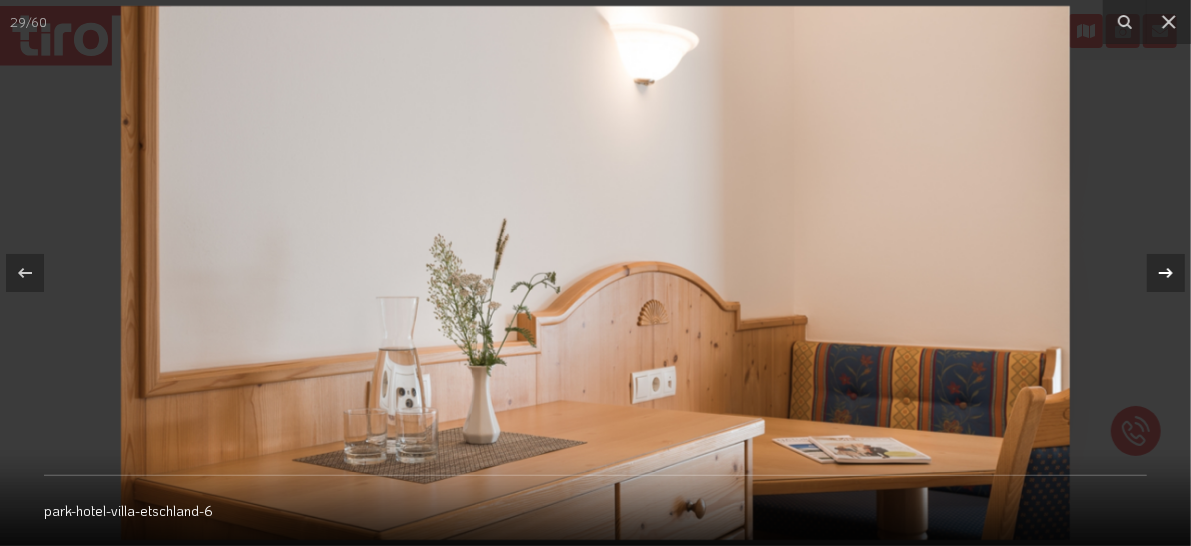 click 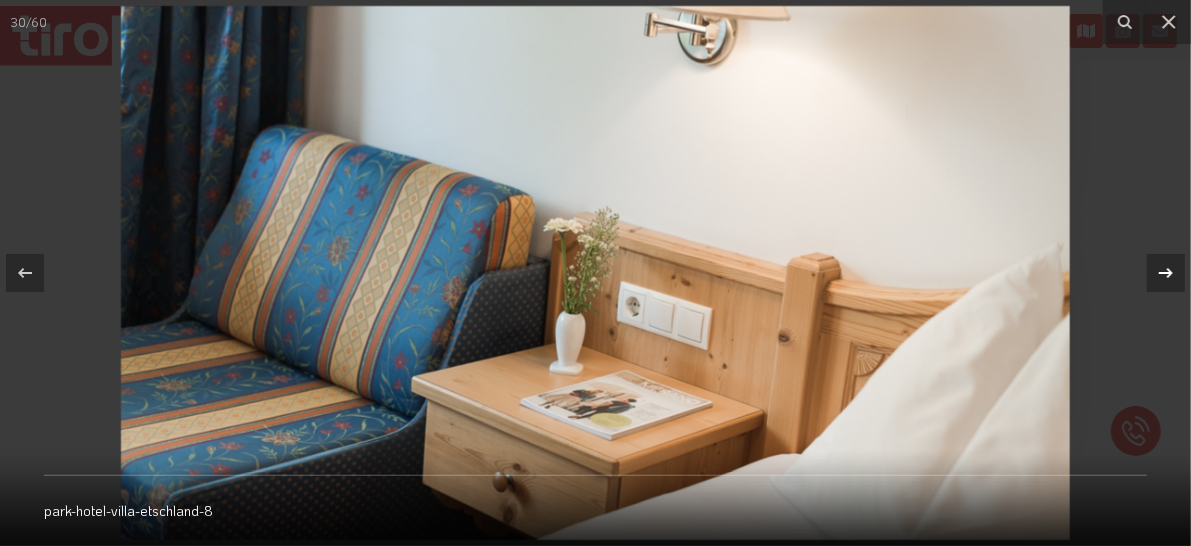 click 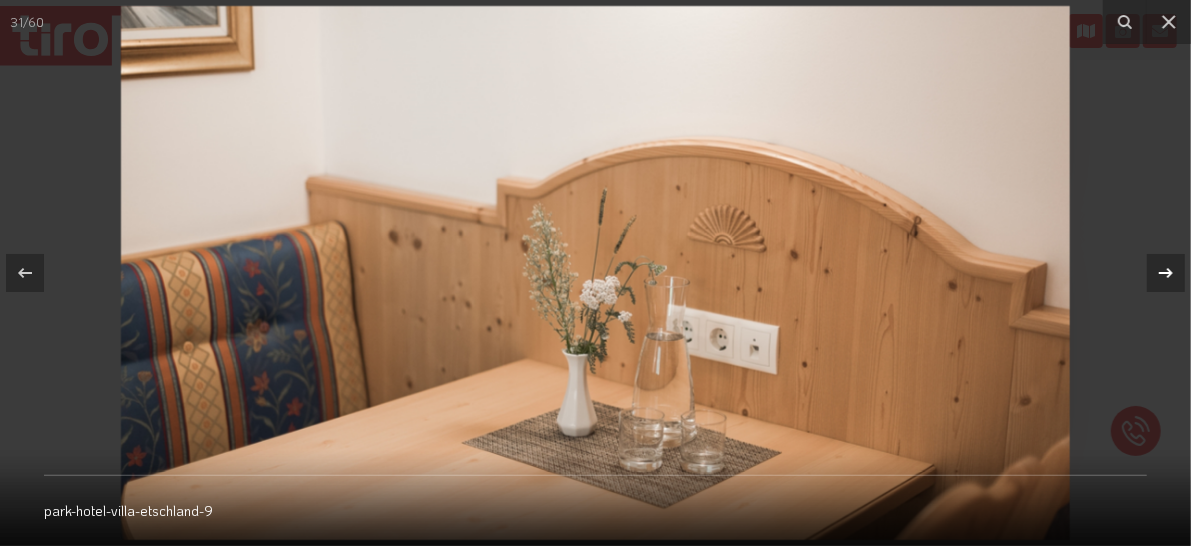 click 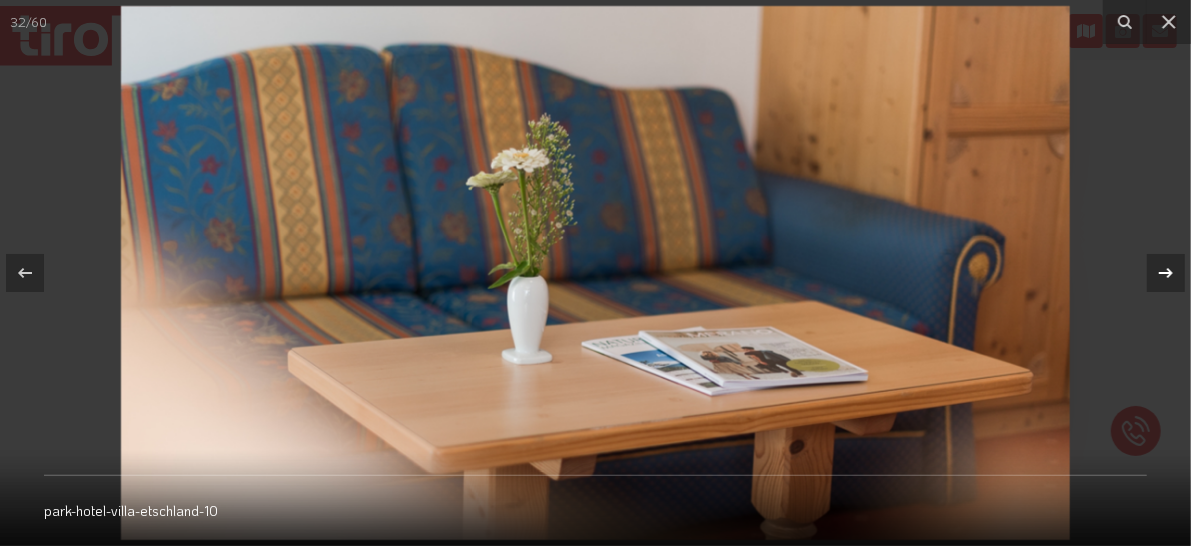 click 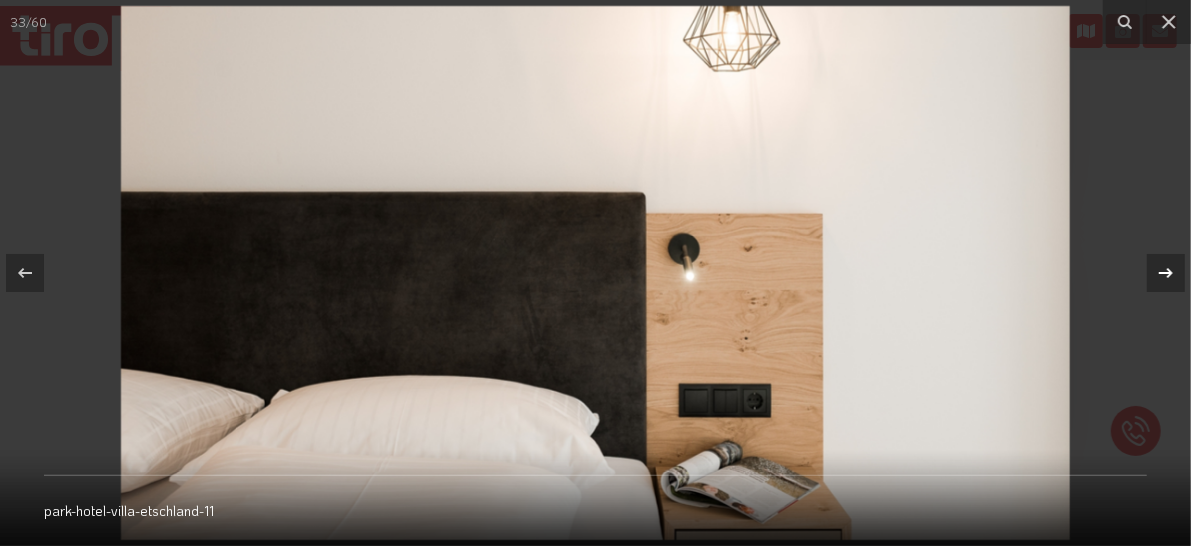 click 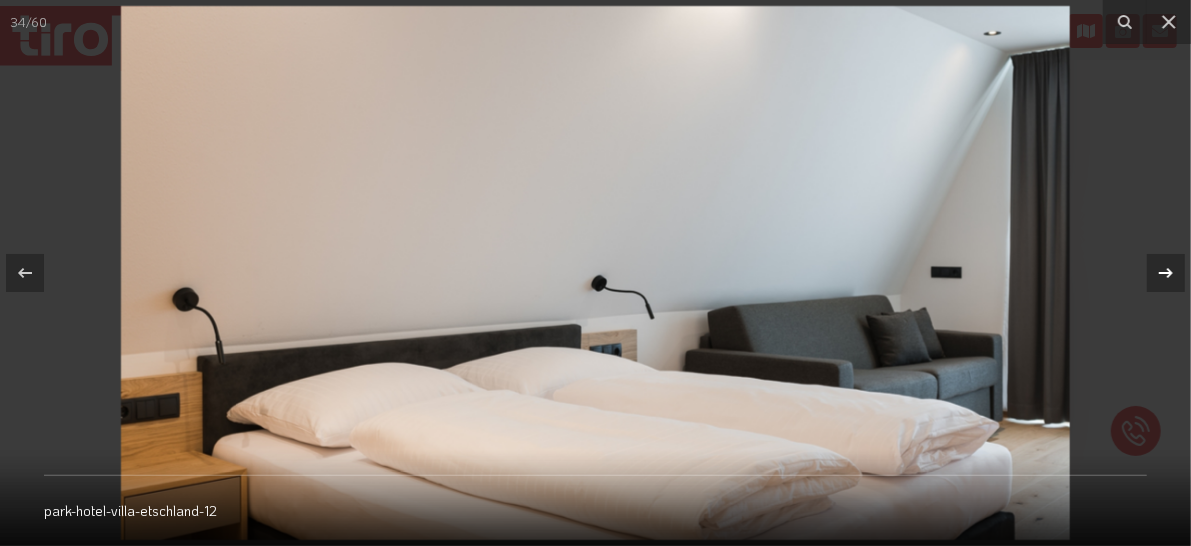 click 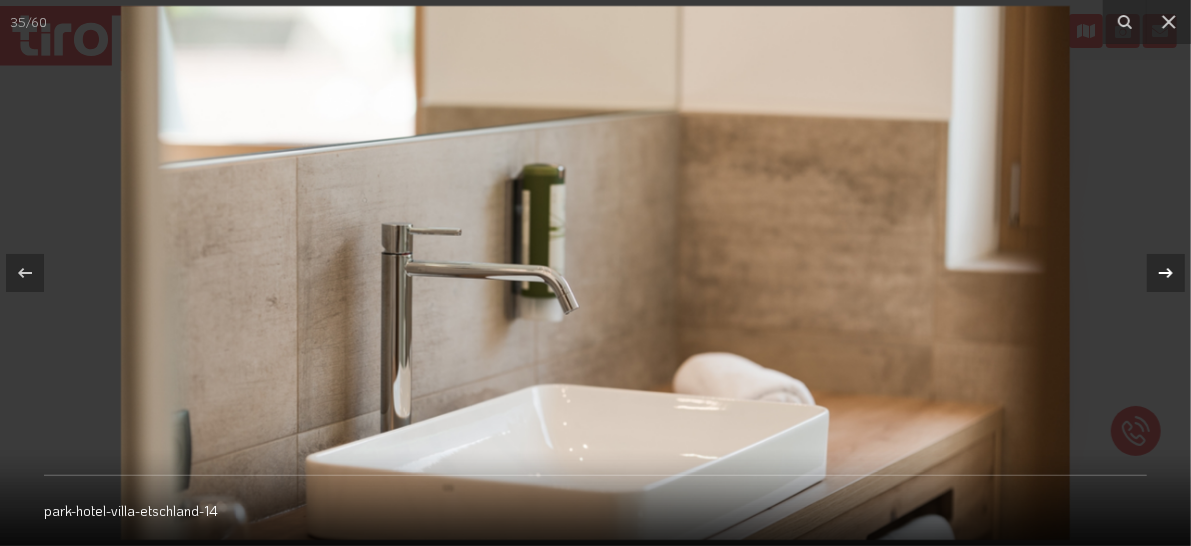 click 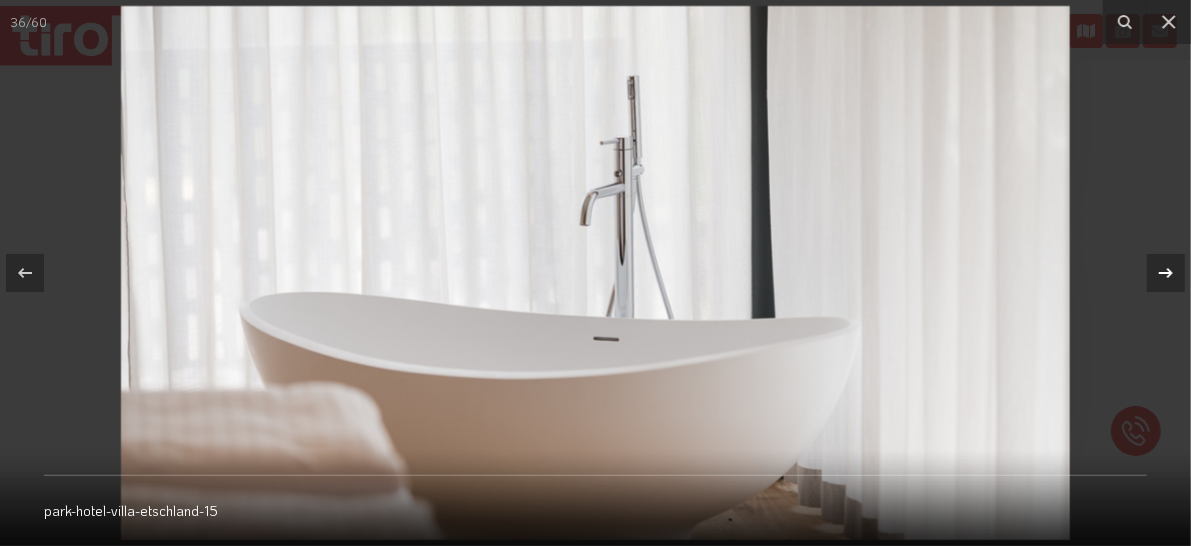 click 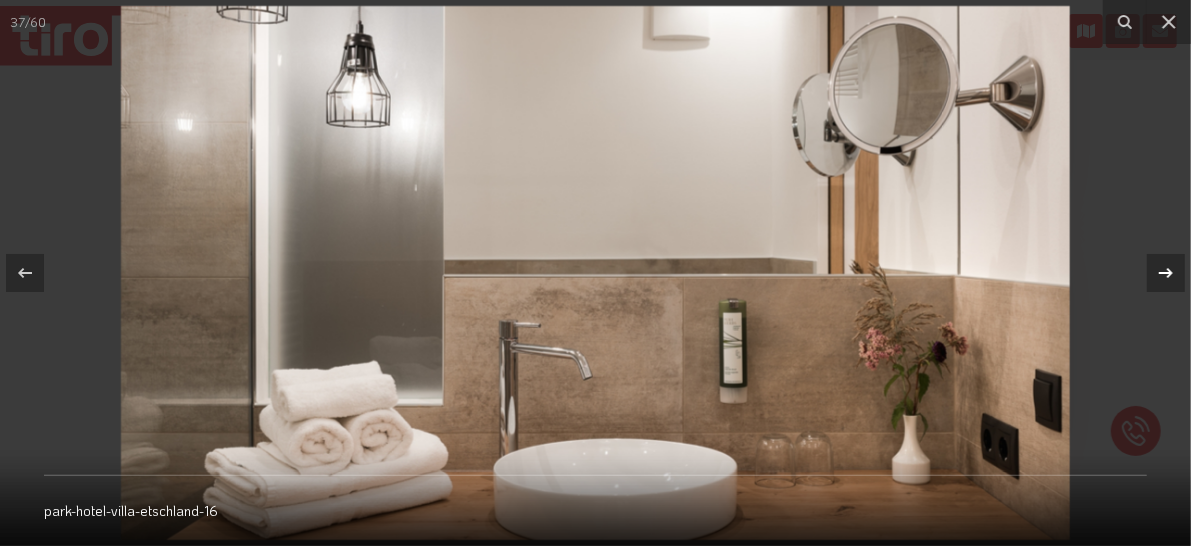 click 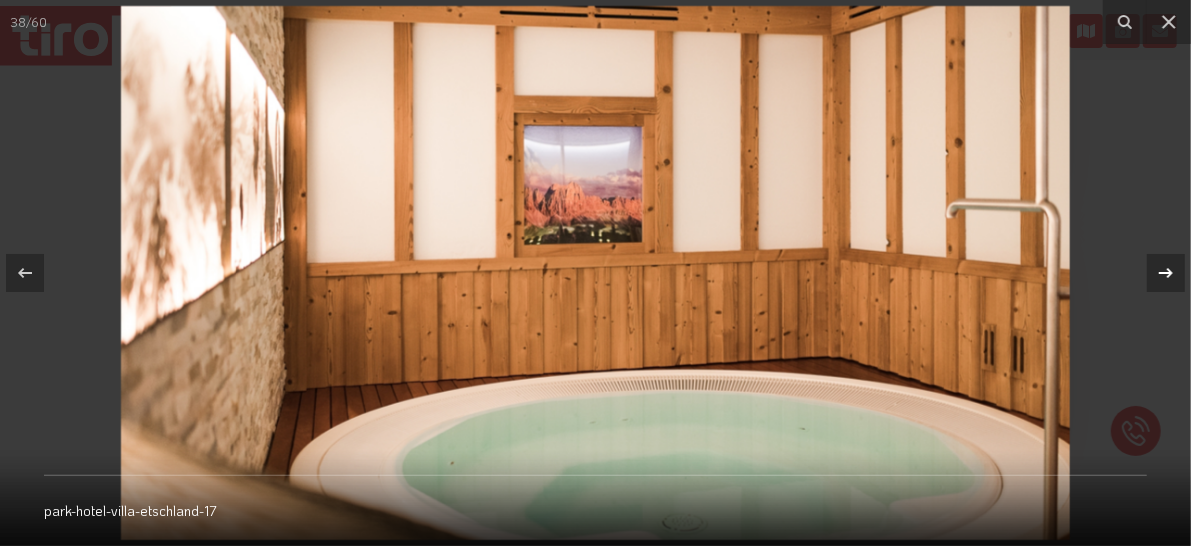 click 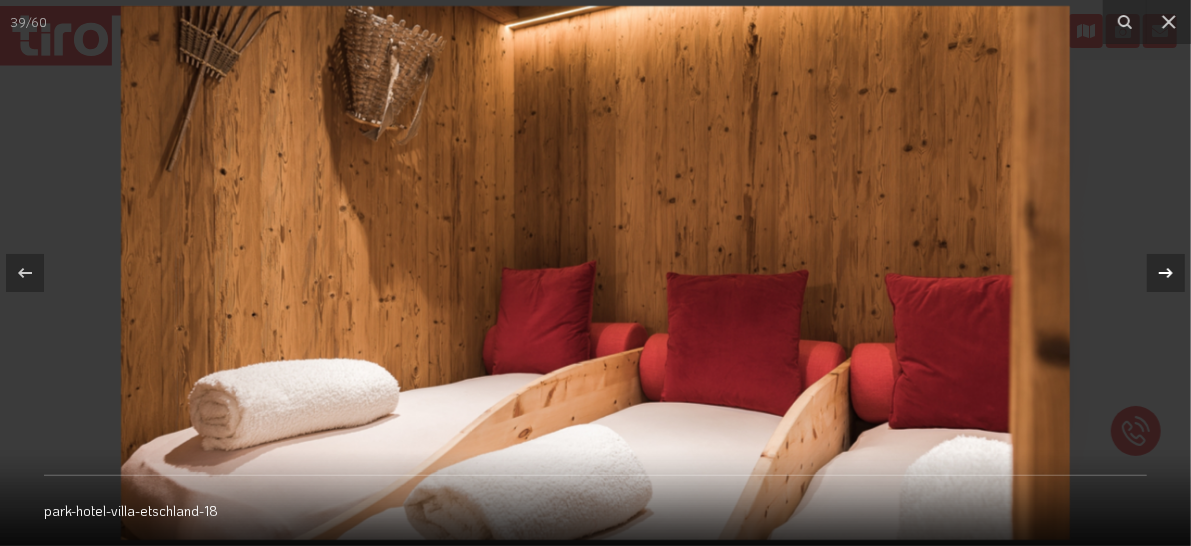 click 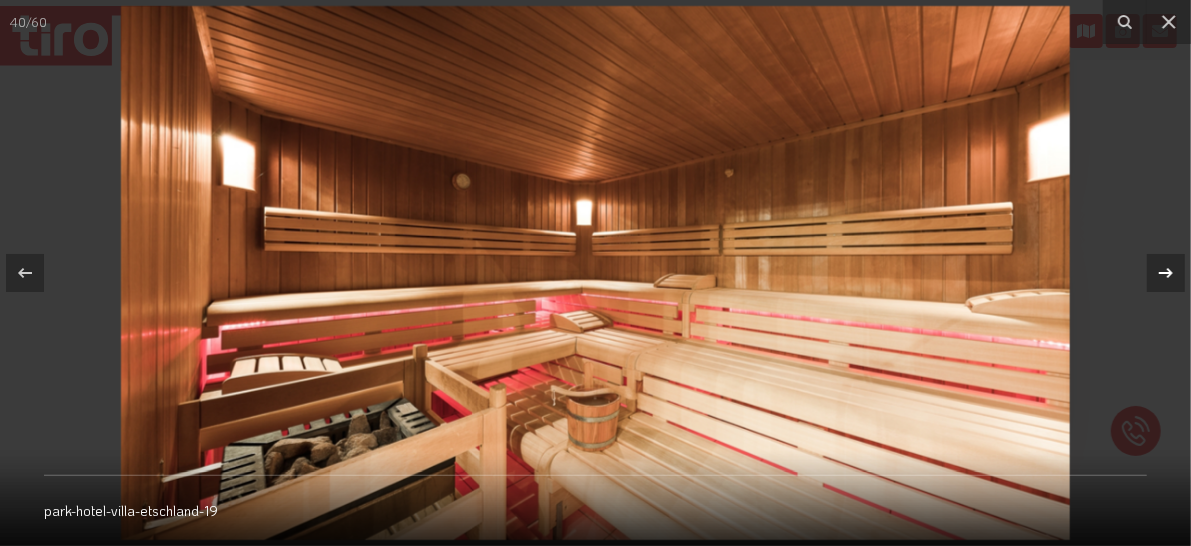 click 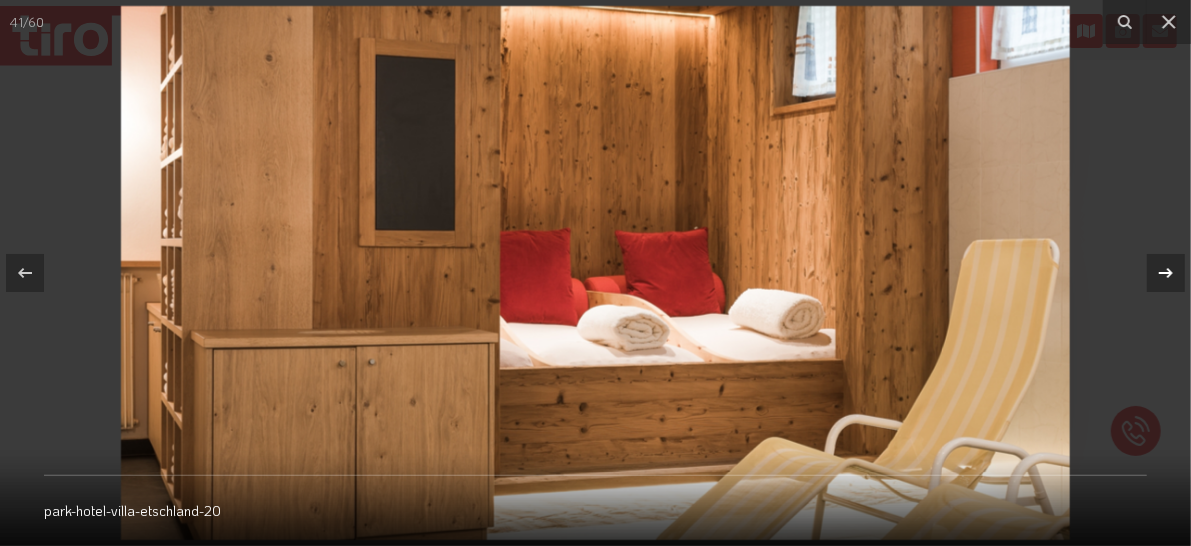 click 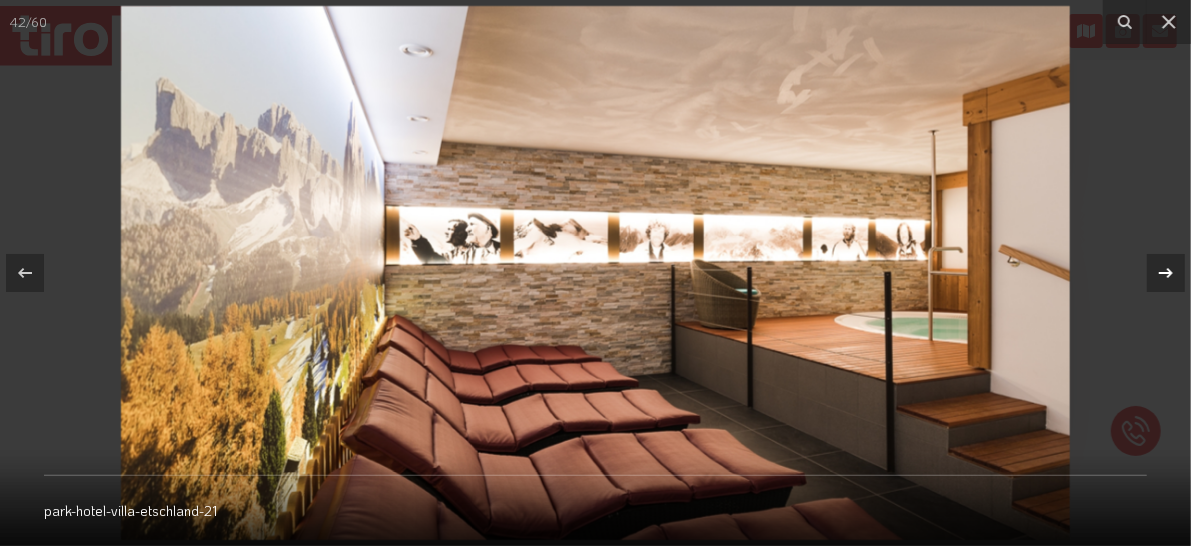 click 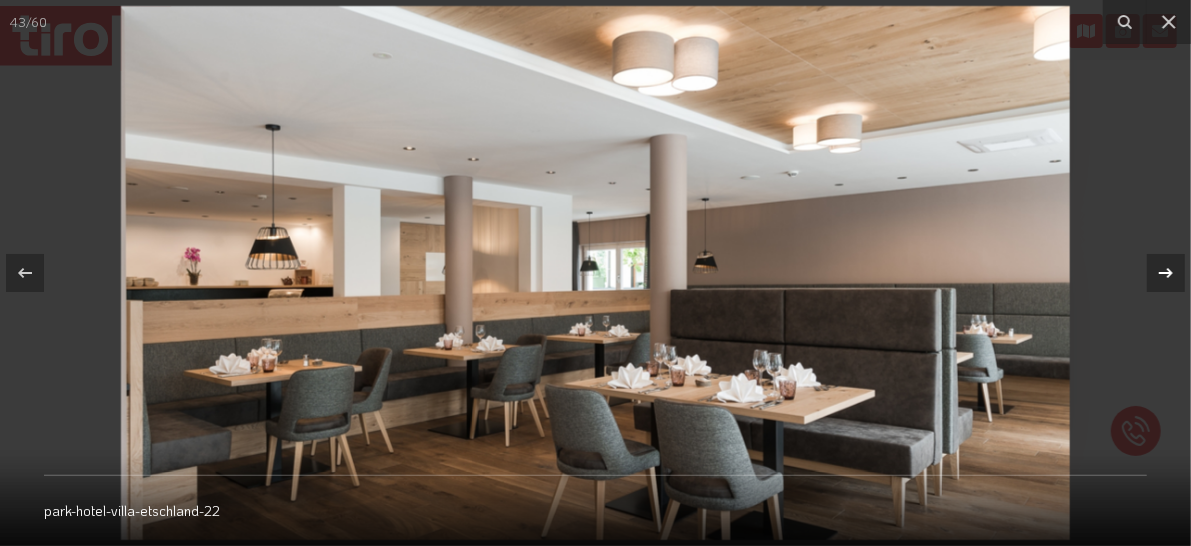 click 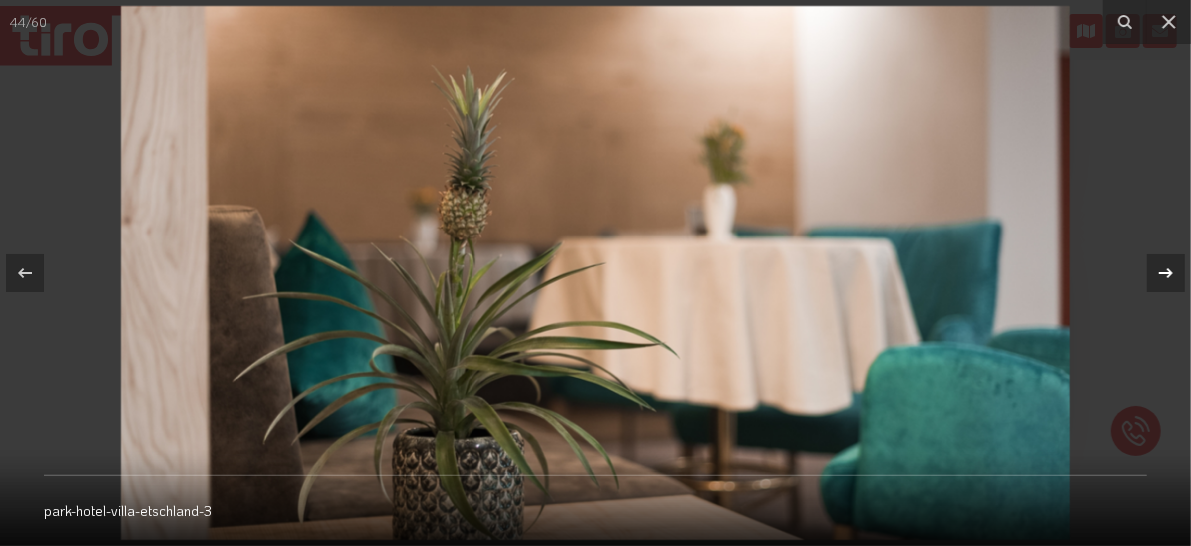 click 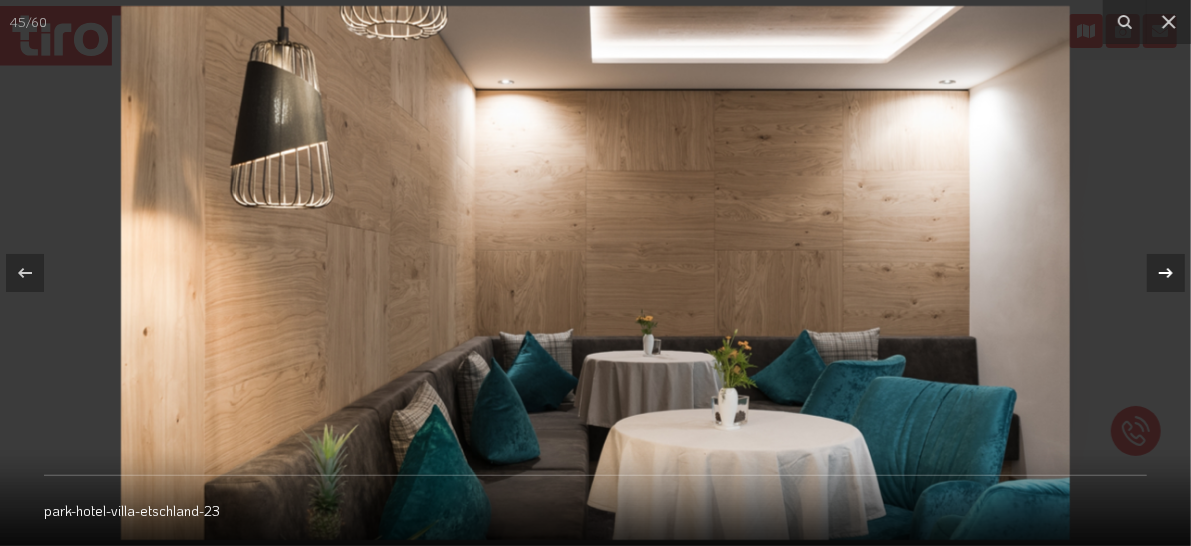click 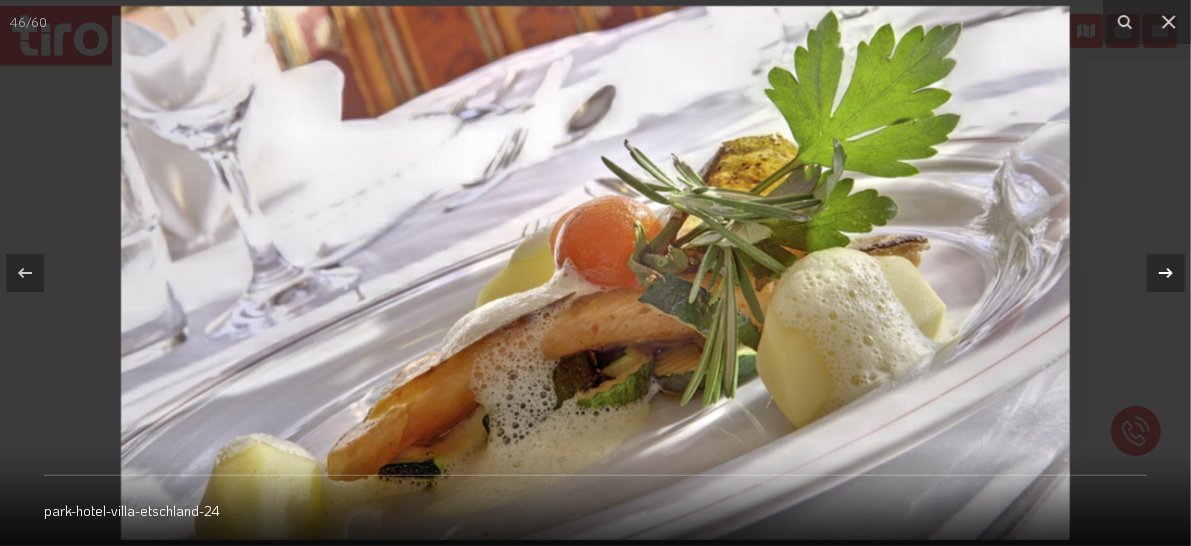 click 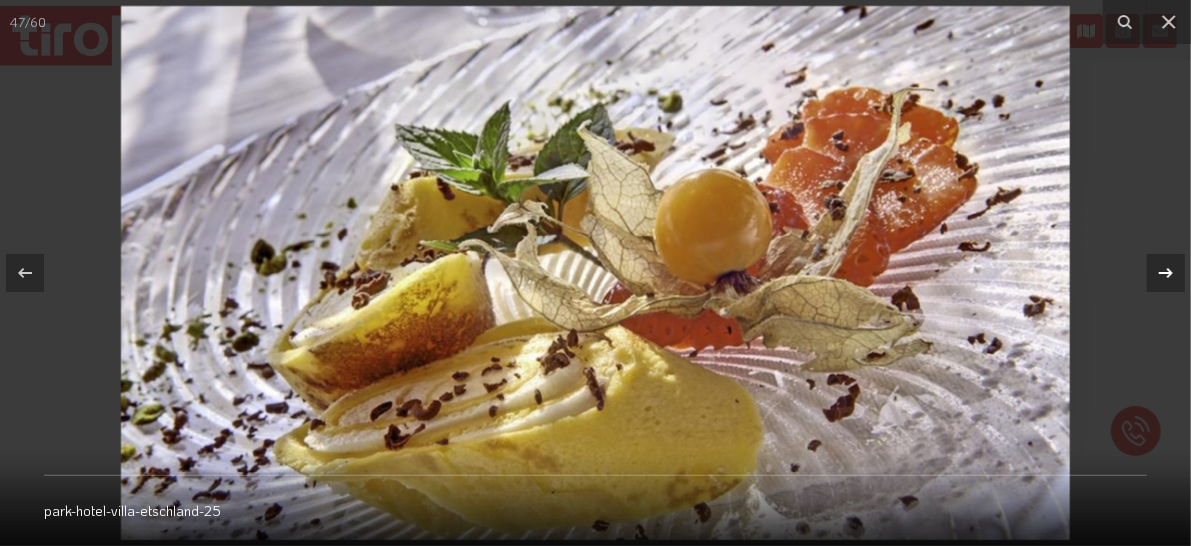 click 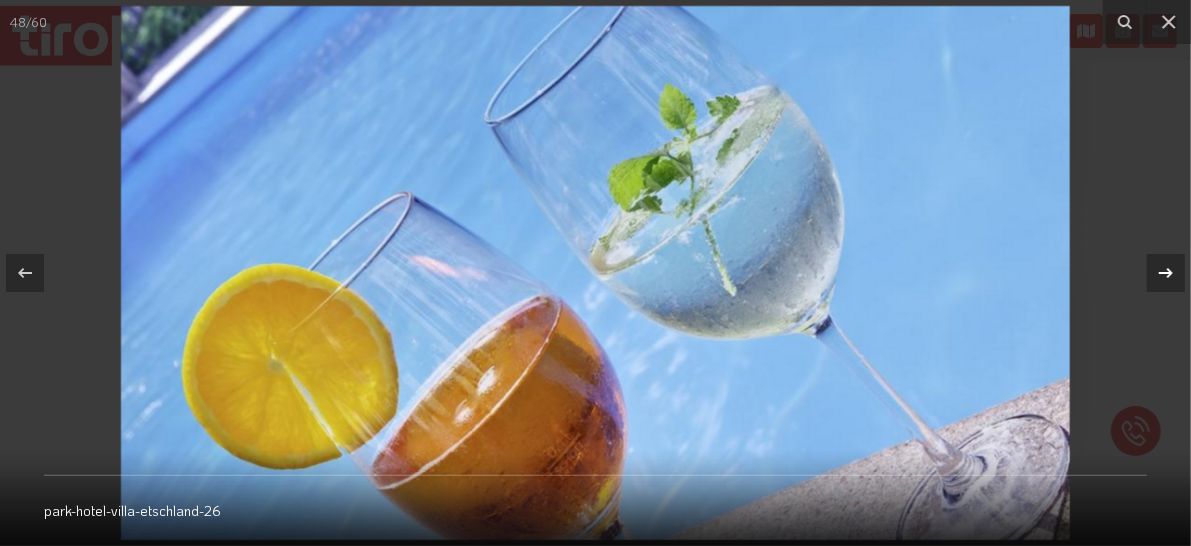 click 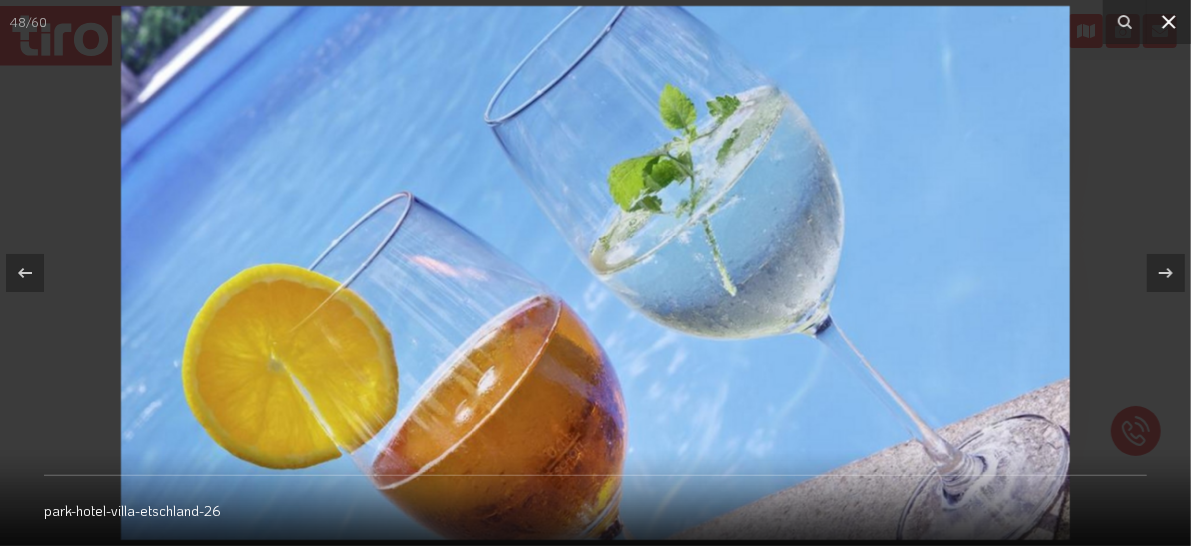 click 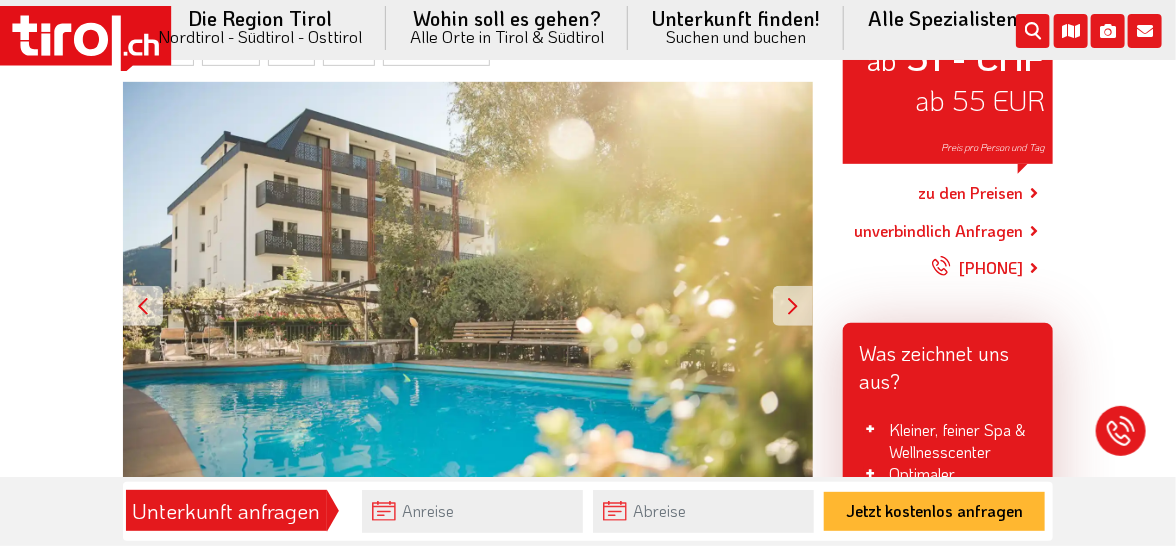 scroll, scrollTop: 300, scrollLeft: 0, axis: vertical 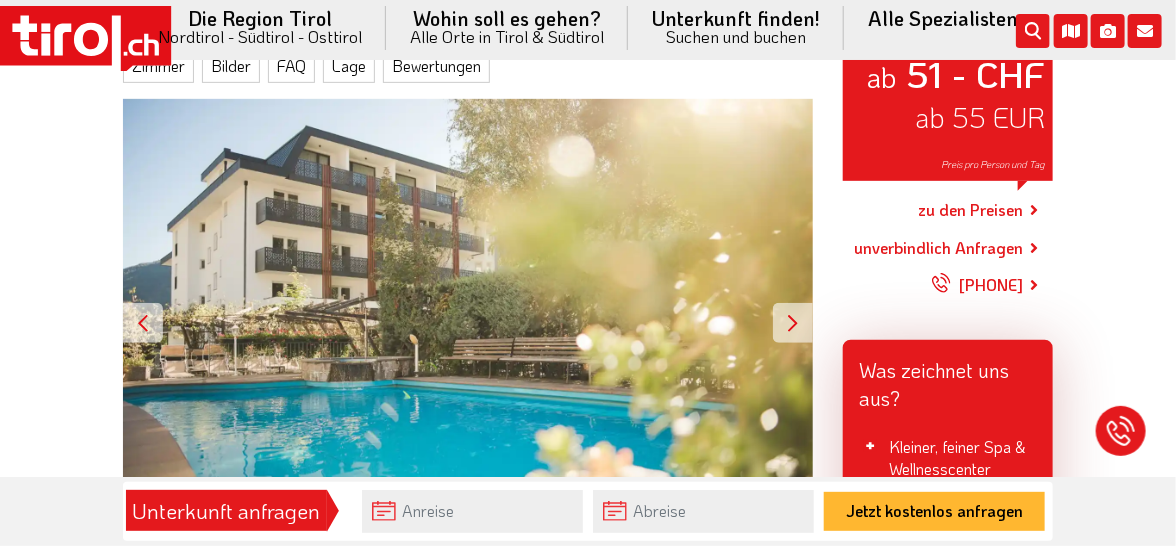 click on "zu den Preisen" at bounding box center [970, 210] 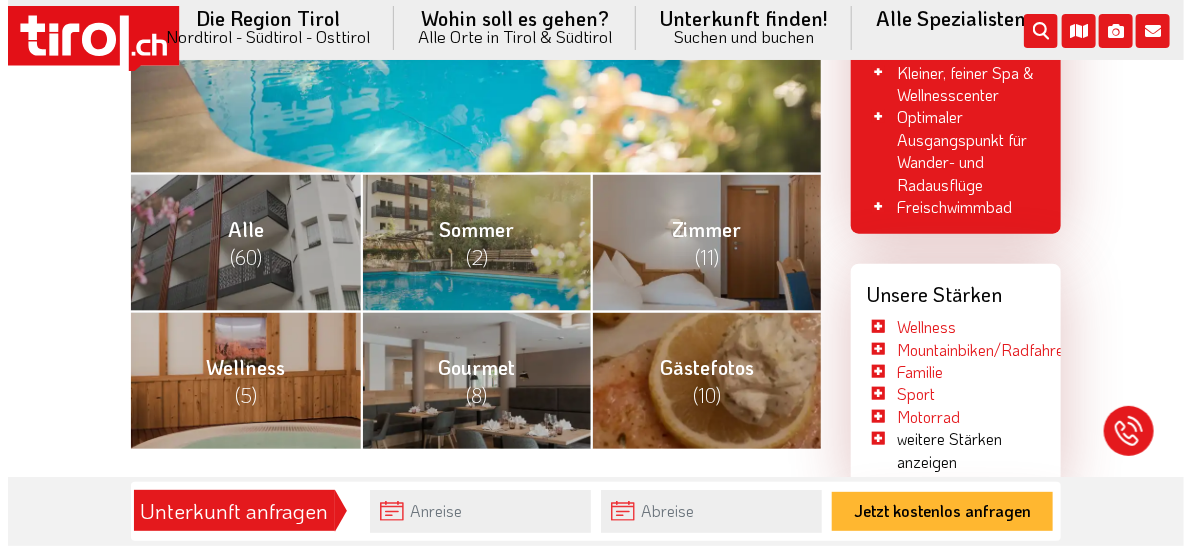 scroll, scrollTop: 700, scrollLeft: 0, axis: vertical 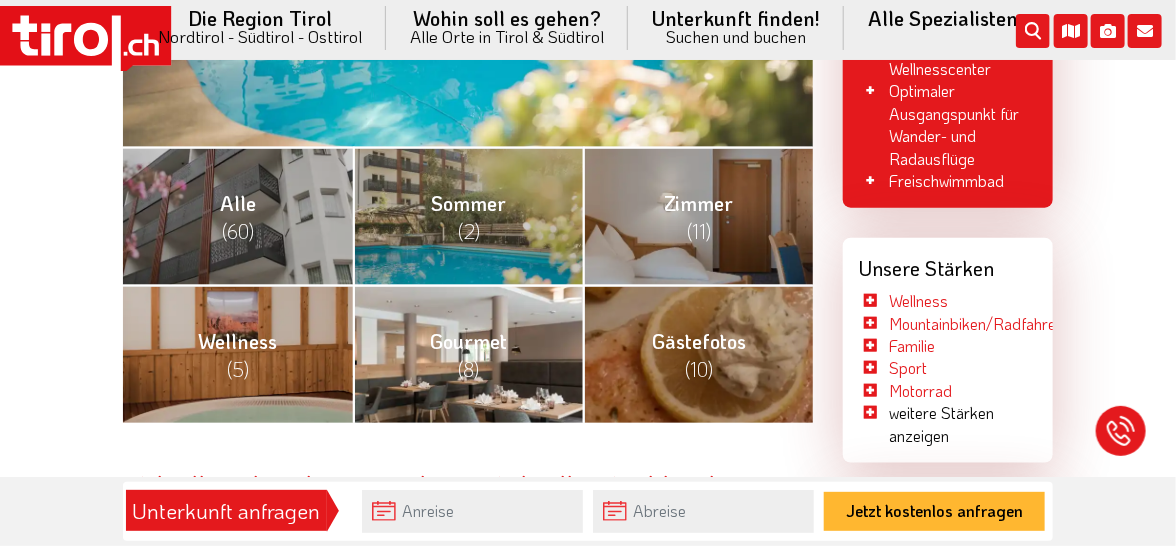click on "Gourmet   (8)" at bounding box center (468, 354) 